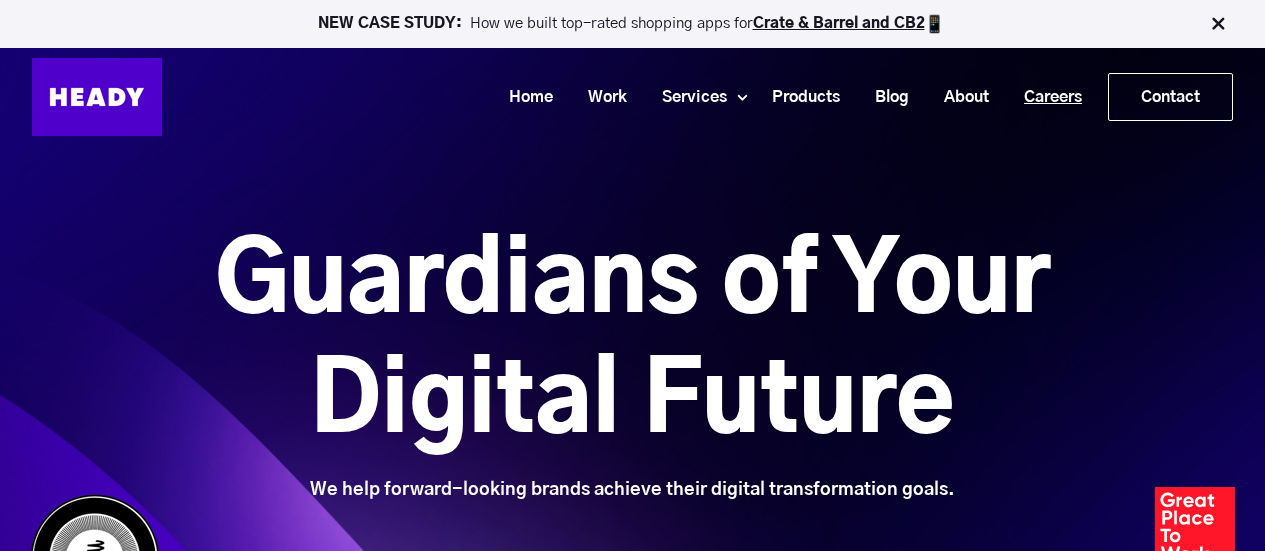 scroll, scrollTop: 0, scrollLeft: 0, axis: both 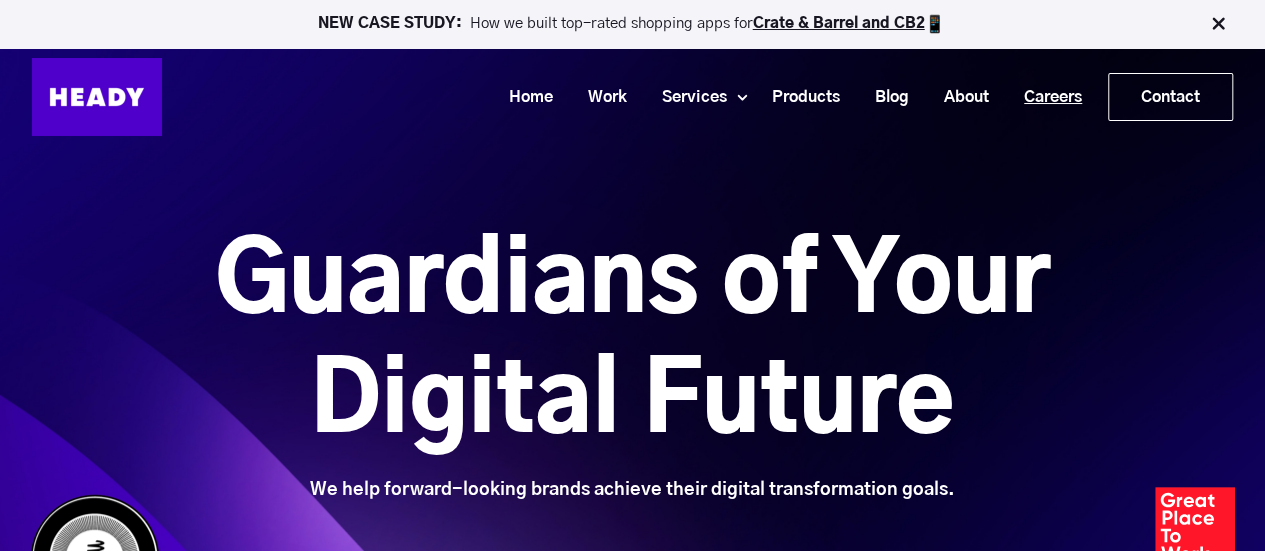 click on "Careers" at bounding box center [1045, 97] 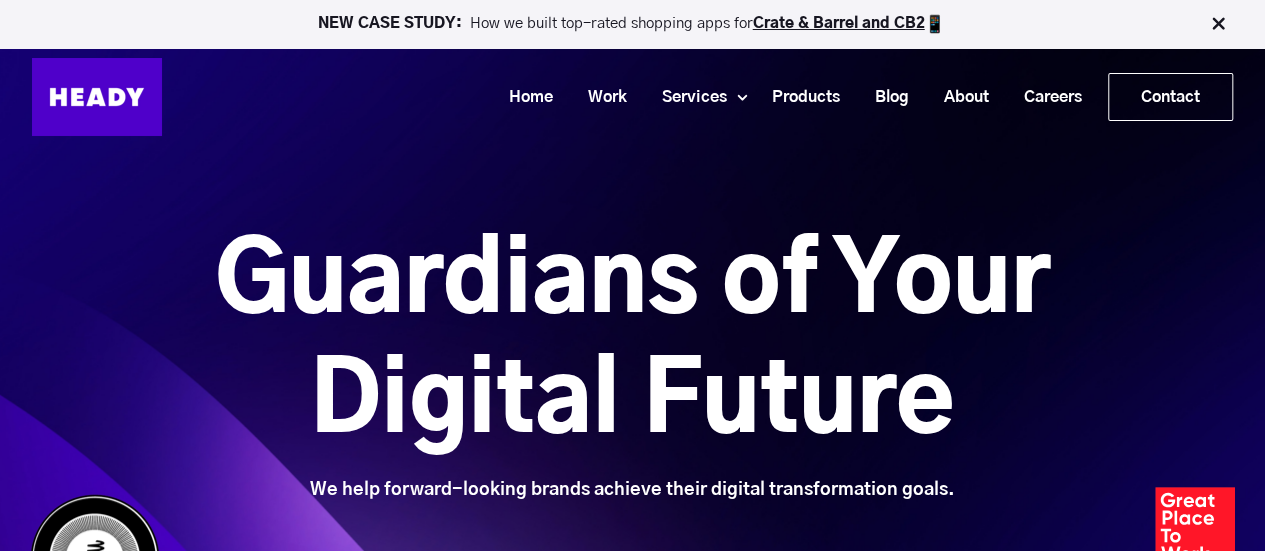 scroll, scrollTop: 0, scrollLeft: 0, axis: both 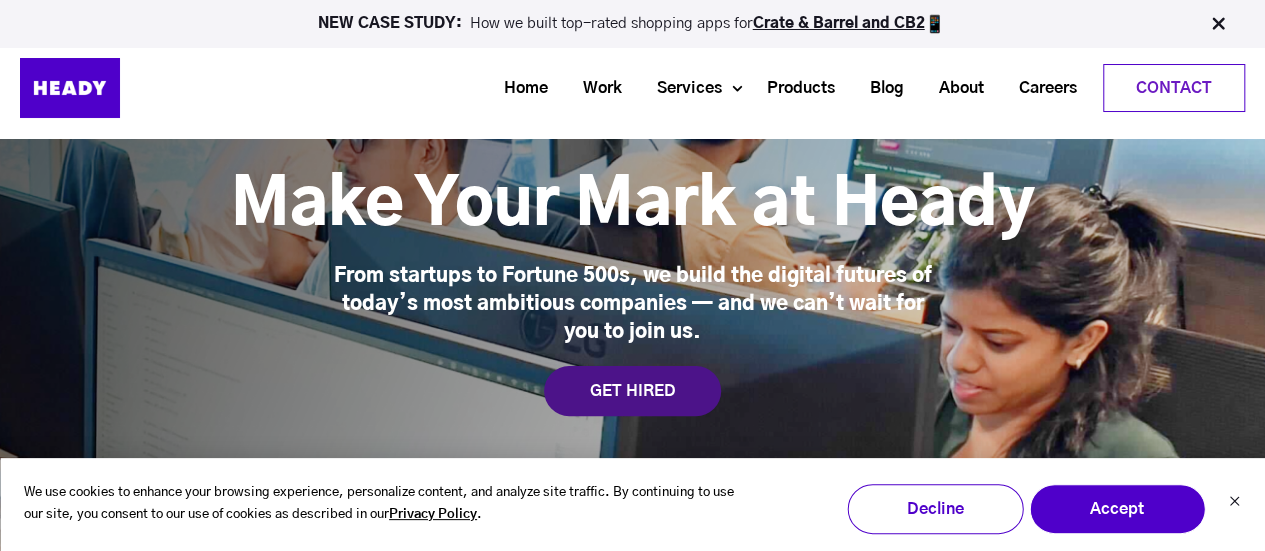 click on "GET HIRED" at bounding box center (632, 391) 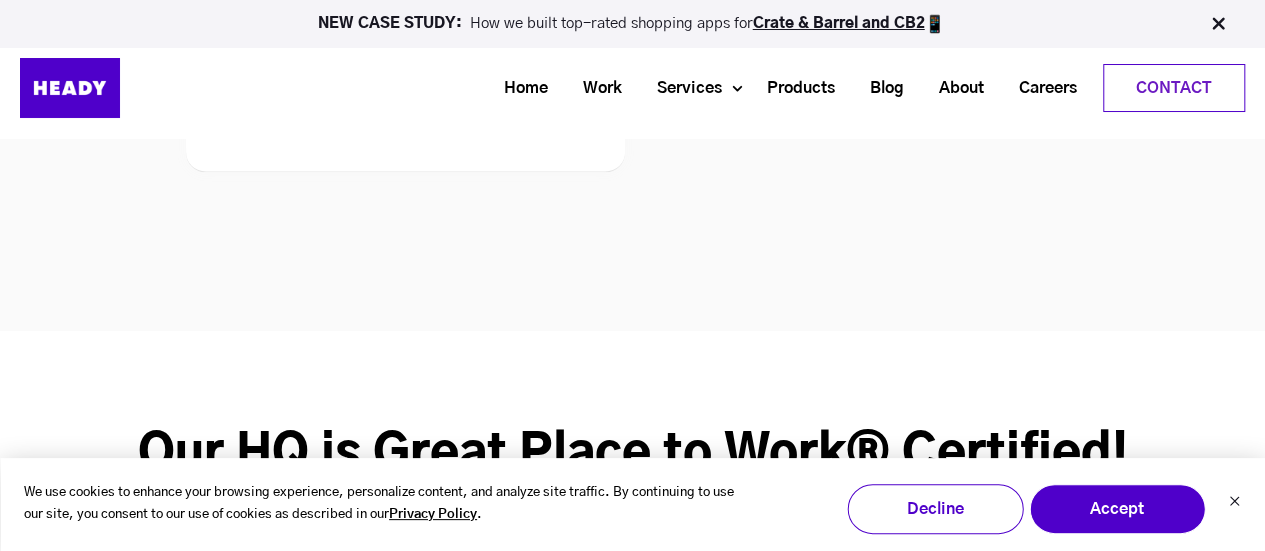 scroll, scrollTop: 5400, scrollLeft: 0, axis: vertical 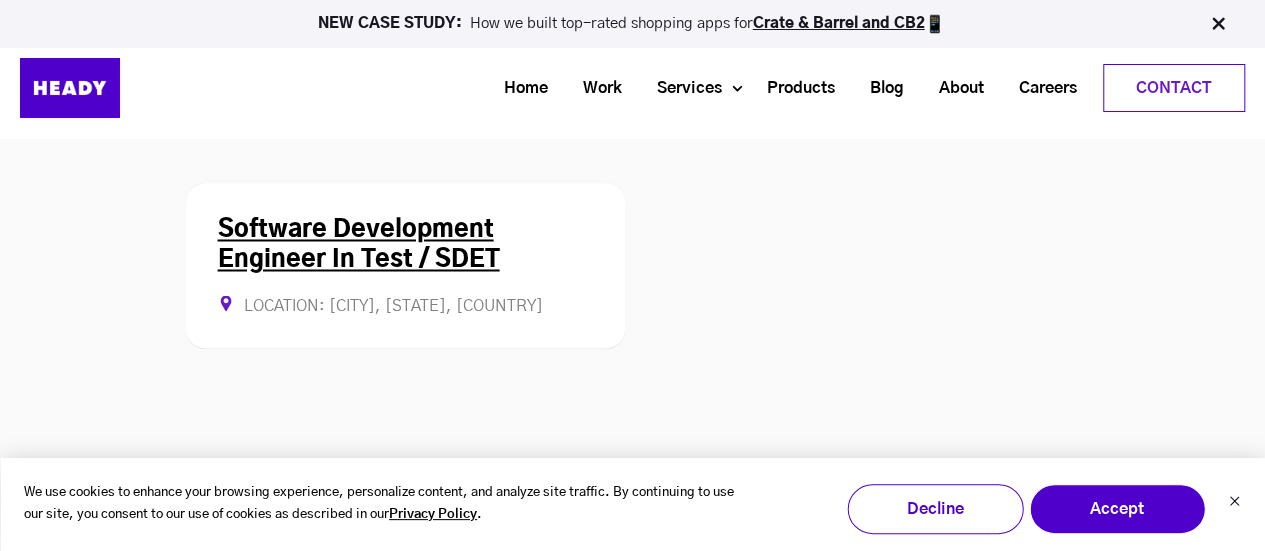 click on "Software Development Engineer In Test / SDET        Location: [CITY], [STATE], [COUNTRY]    Full-time" at bounding box center (405, 265) 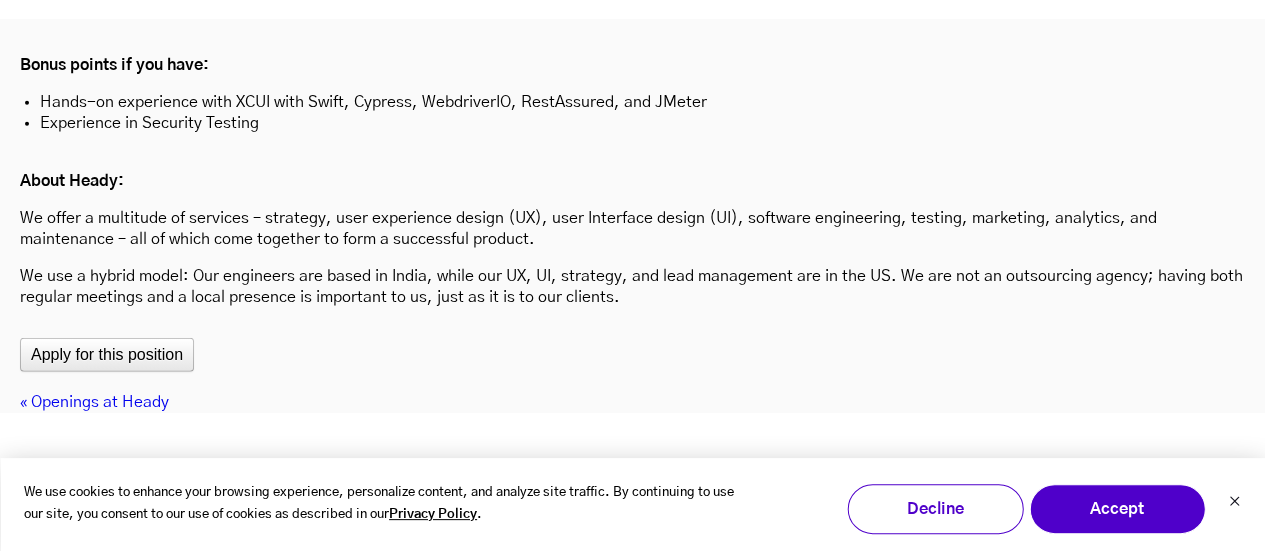 scroll, scrollTop: 6224, scrollLeft: 0, axis: vertical 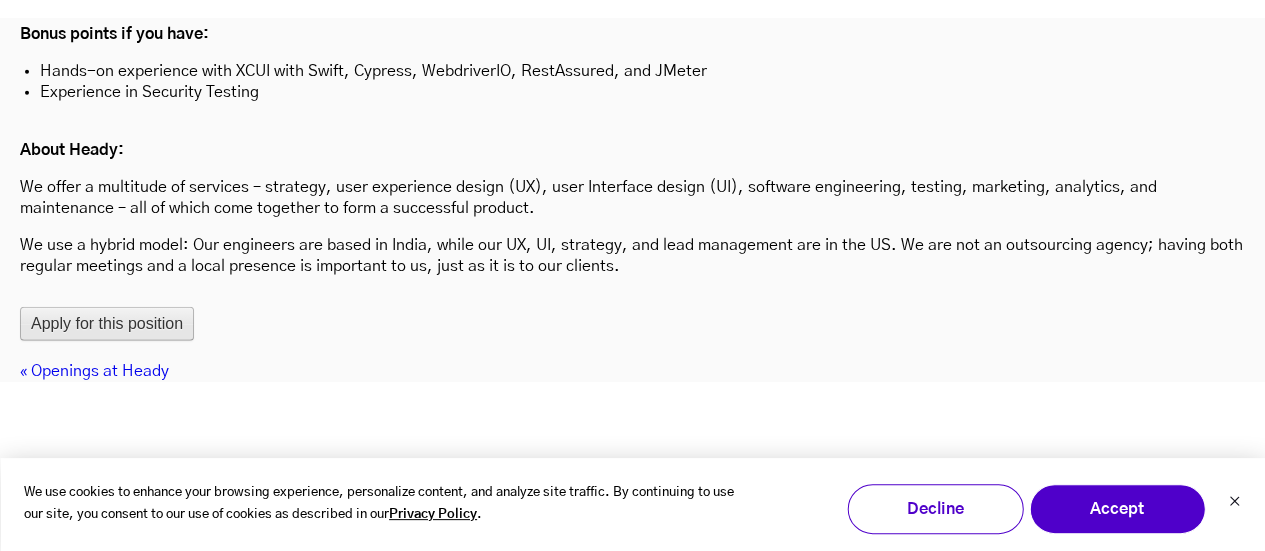 click on "Apply for this position" at bounding box center (107, 324) 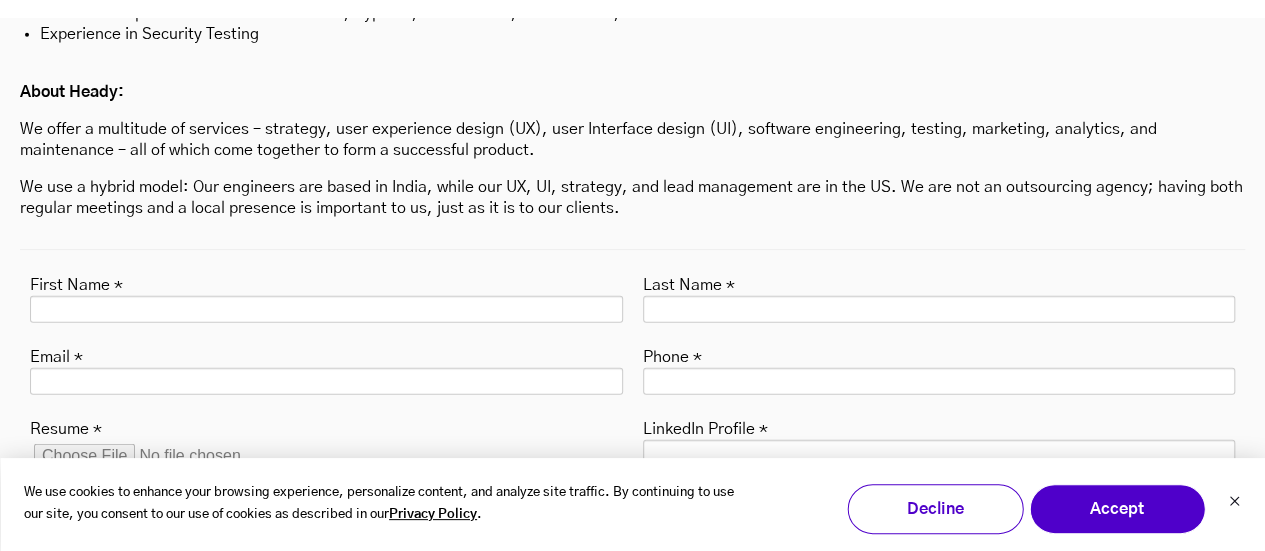 scroll, scrollTop: 6324, scrollLeft: 0, axis: vertical 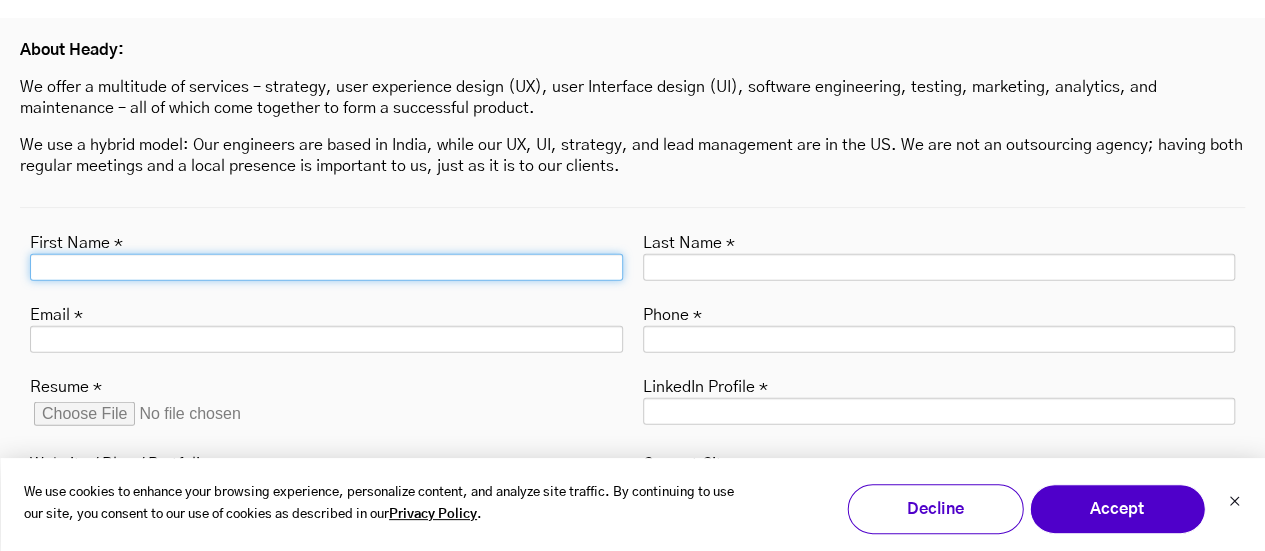 click on "First Name *" at bounding box center (326, 267) 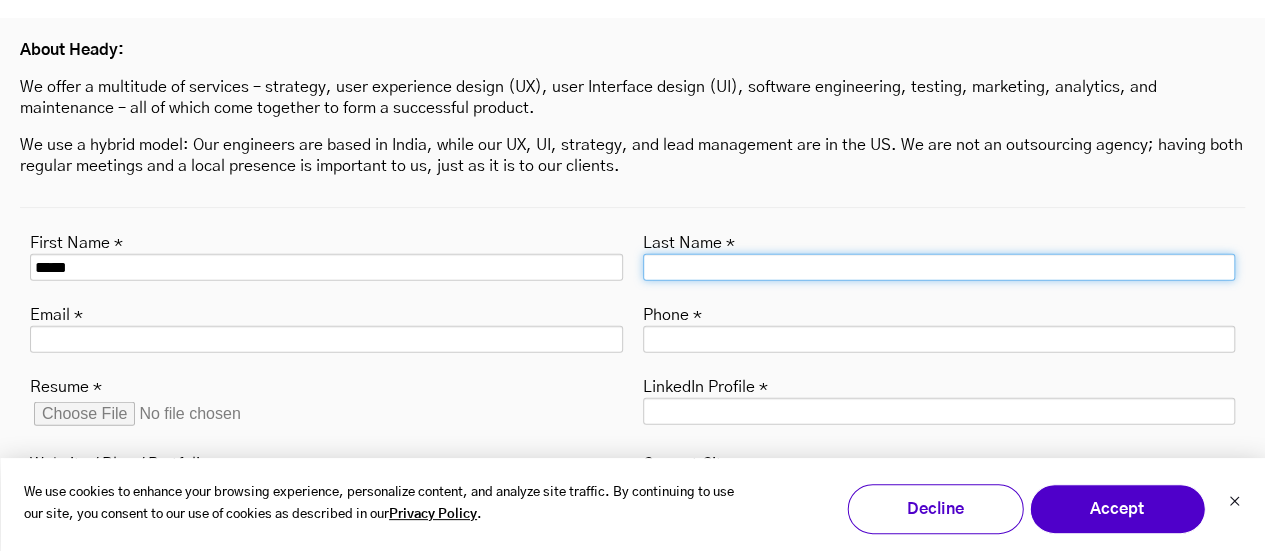 type on "******" 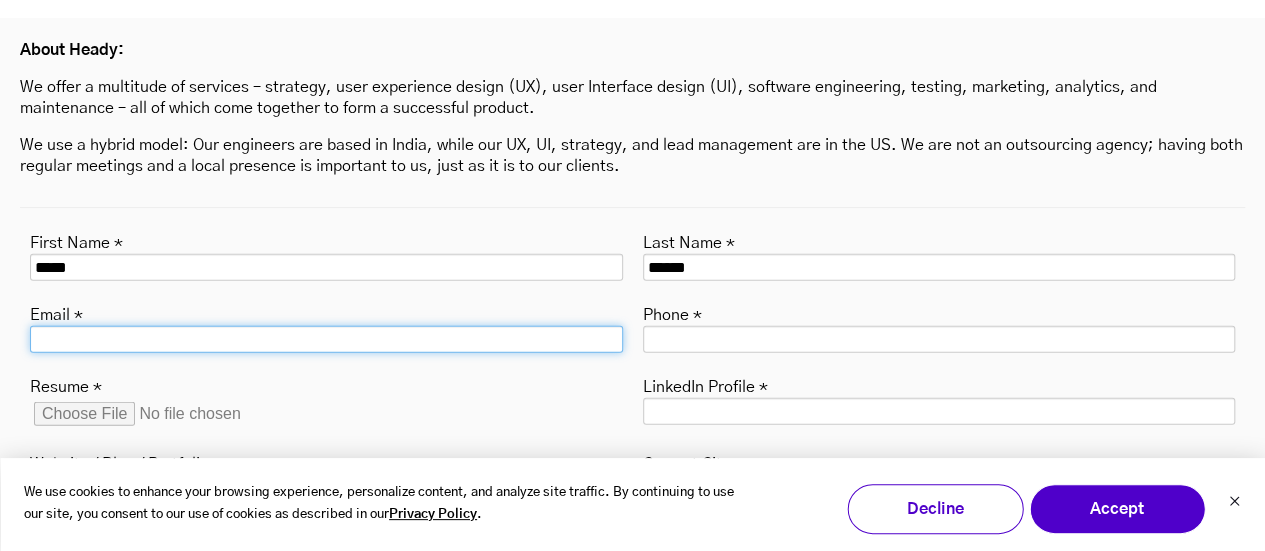 type on "**********" 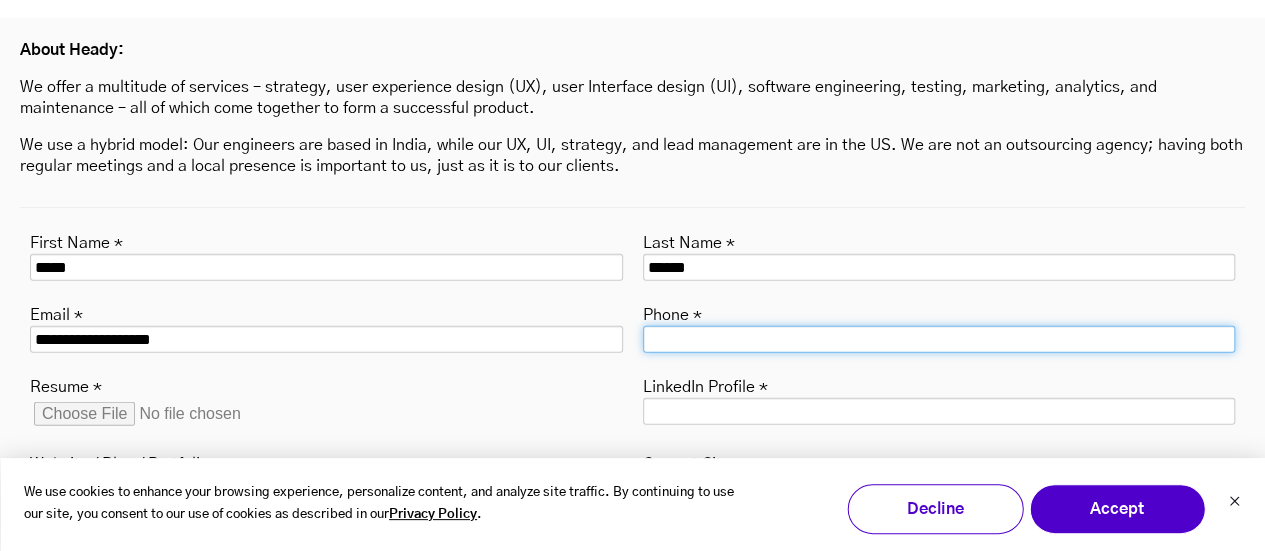 type on "**********" 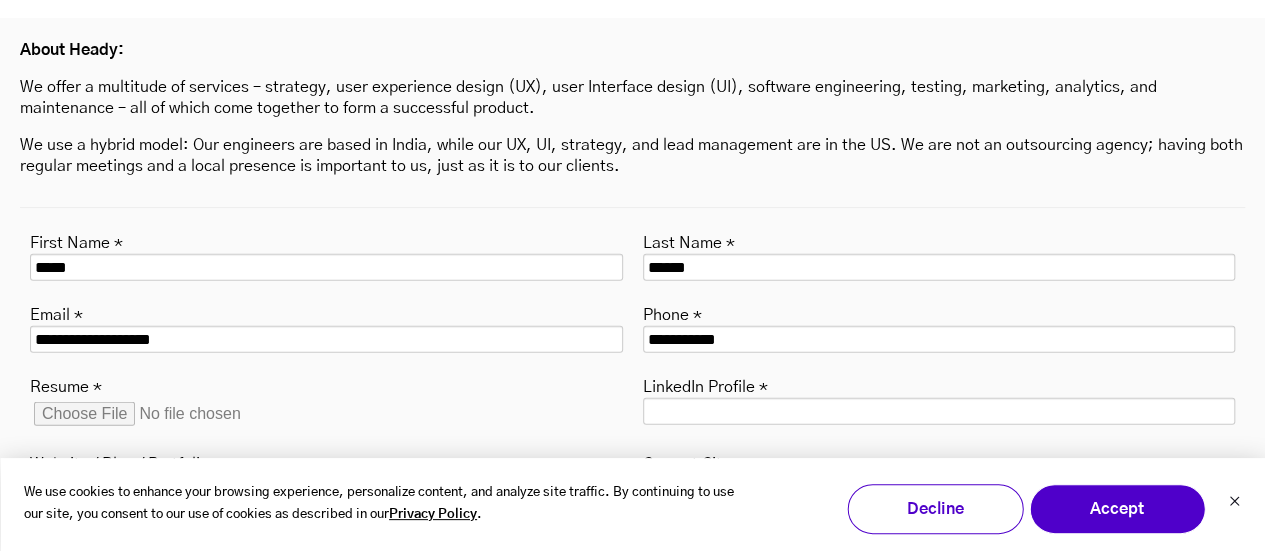 type on "*******" 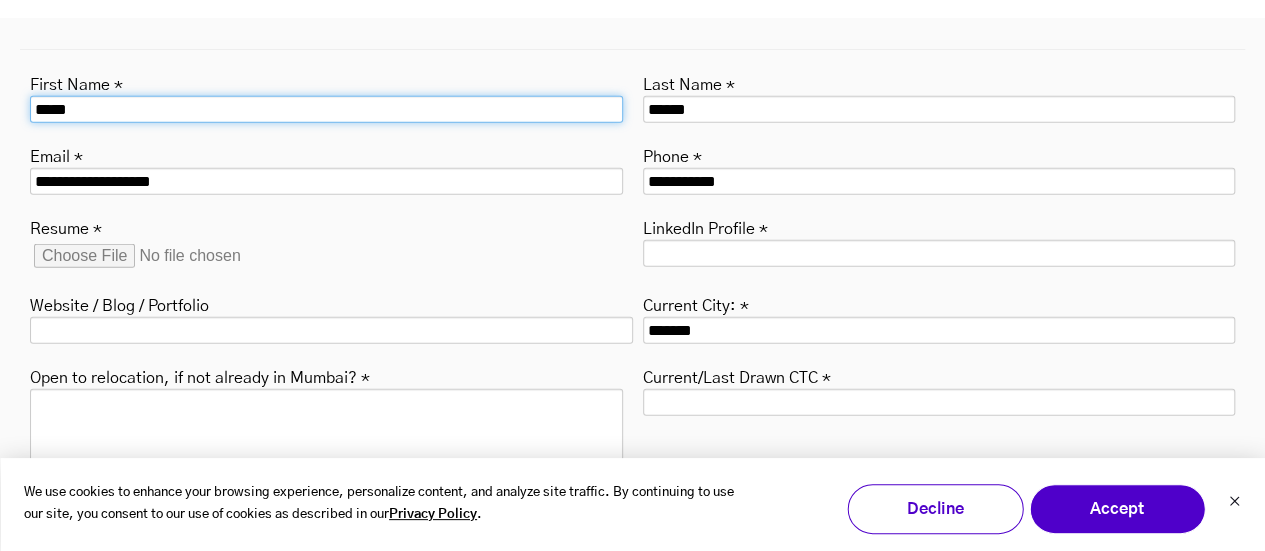 scroll, scrollTop: 6524, scrollLeft: 0, axis: vertical 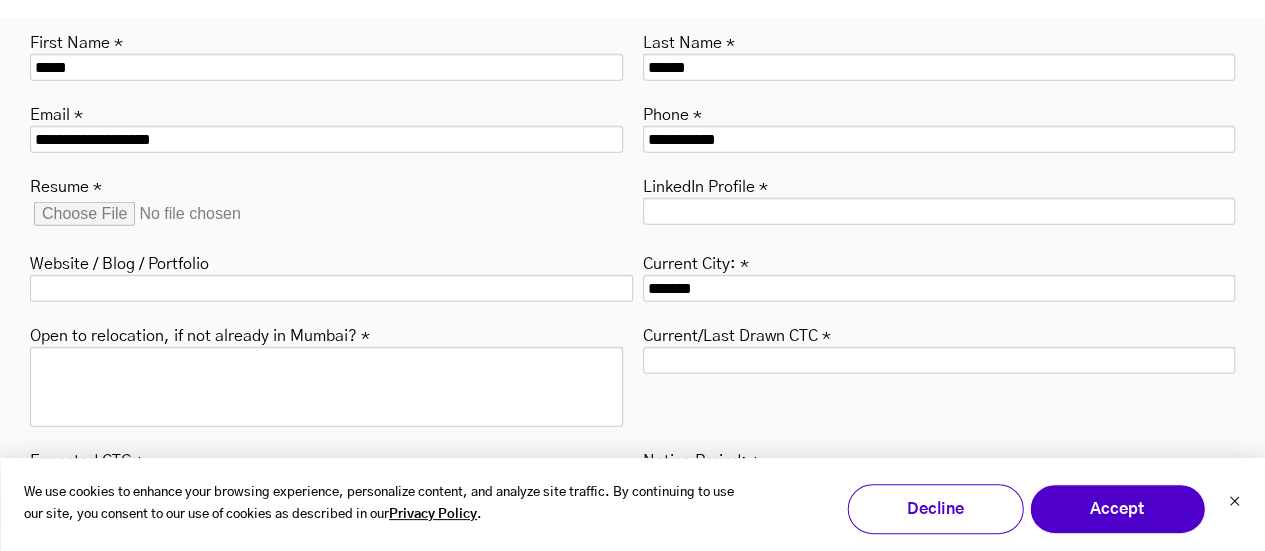 click on "Resume *" at bounding box center (185, 214) 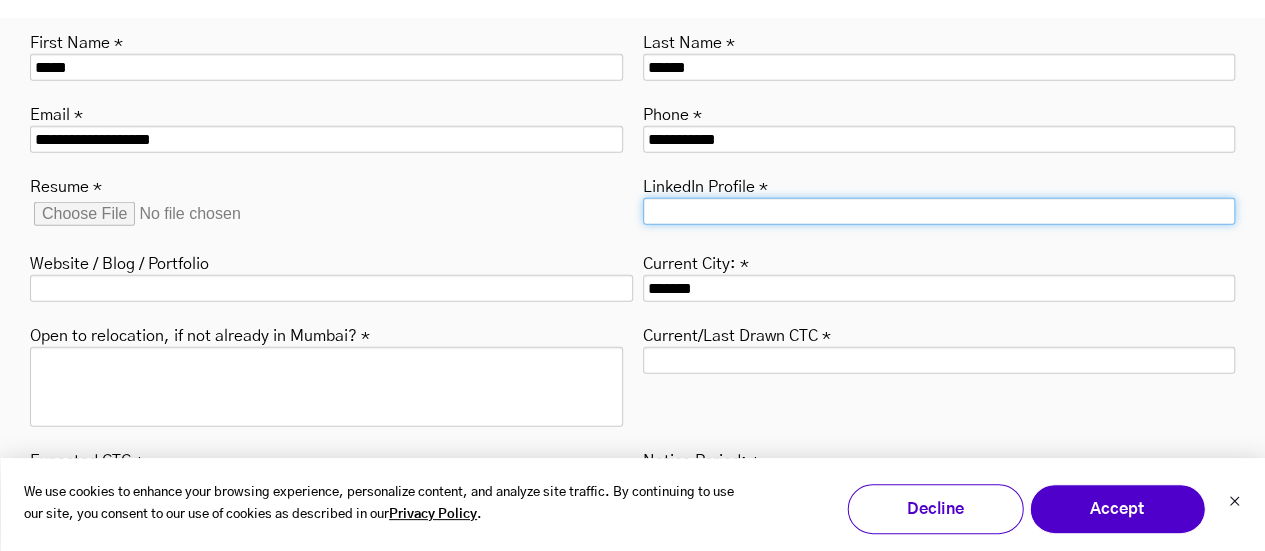 click on "LinkedIn Profile *" at bounding box center [939, 211] 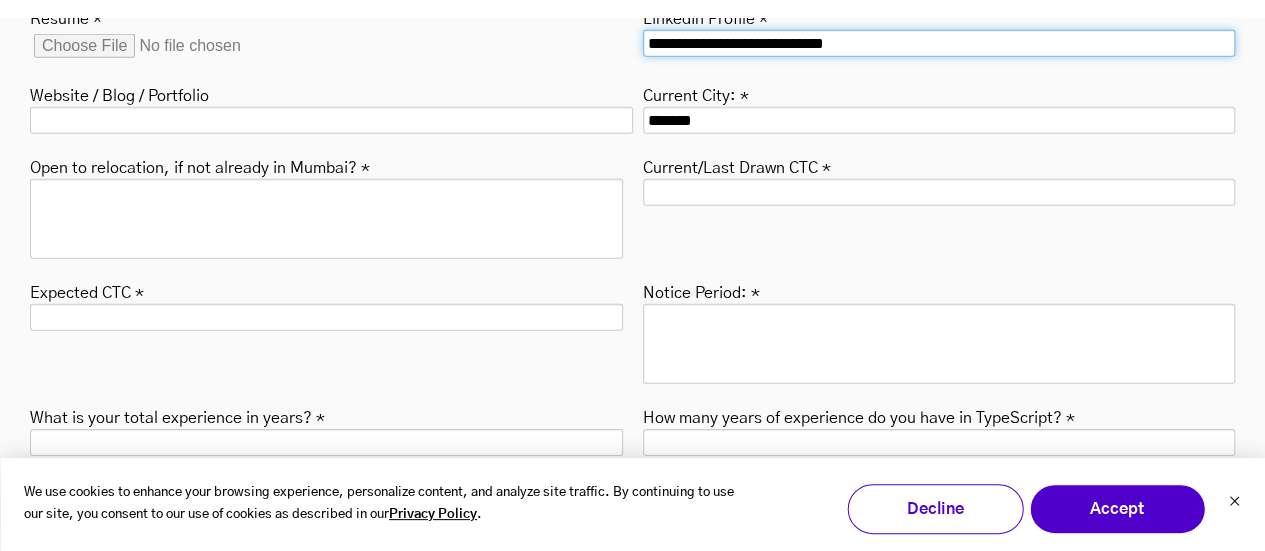 scroll, scrollTop: 6724, scrollLeft: 0, axis: vertical 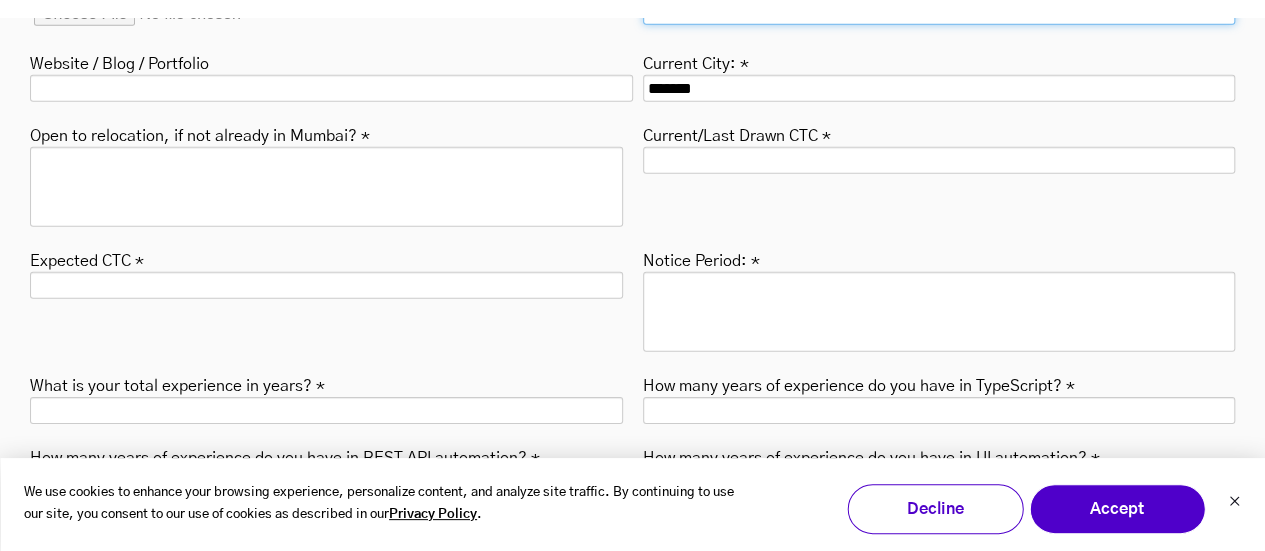 type on "**********" 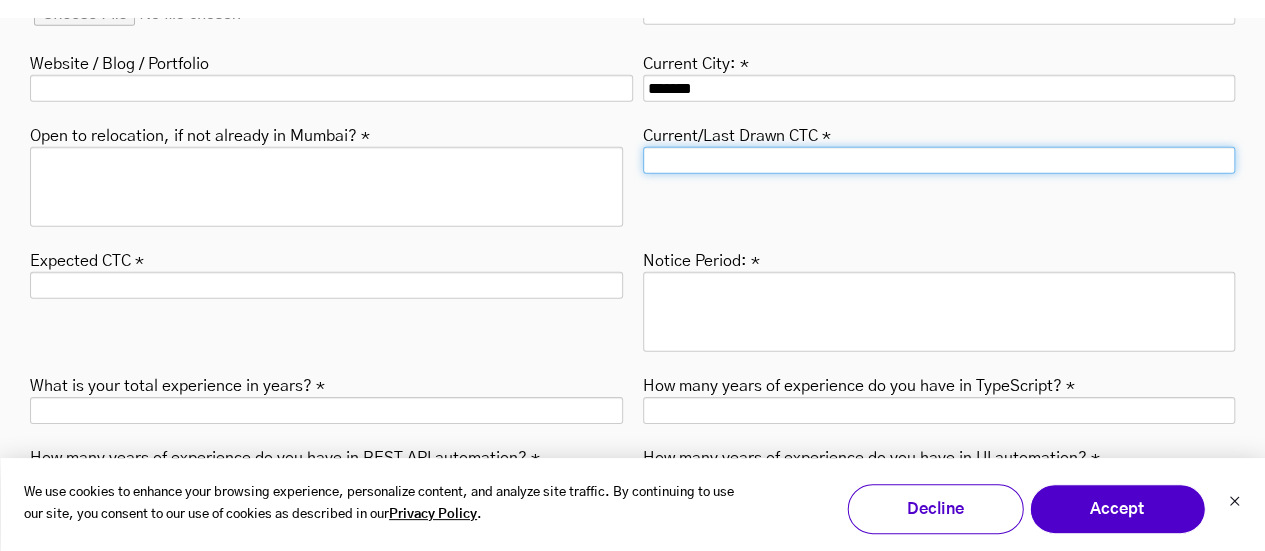 click on "Current/Last Drawn CTC *" at bounding box center (939, 160) 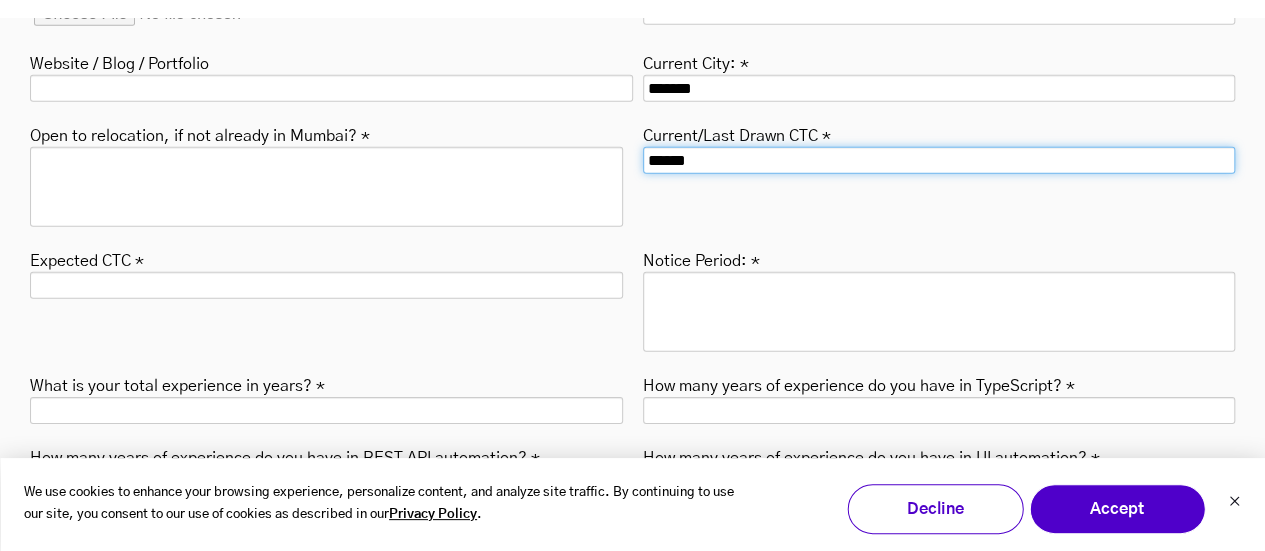 type on "******" 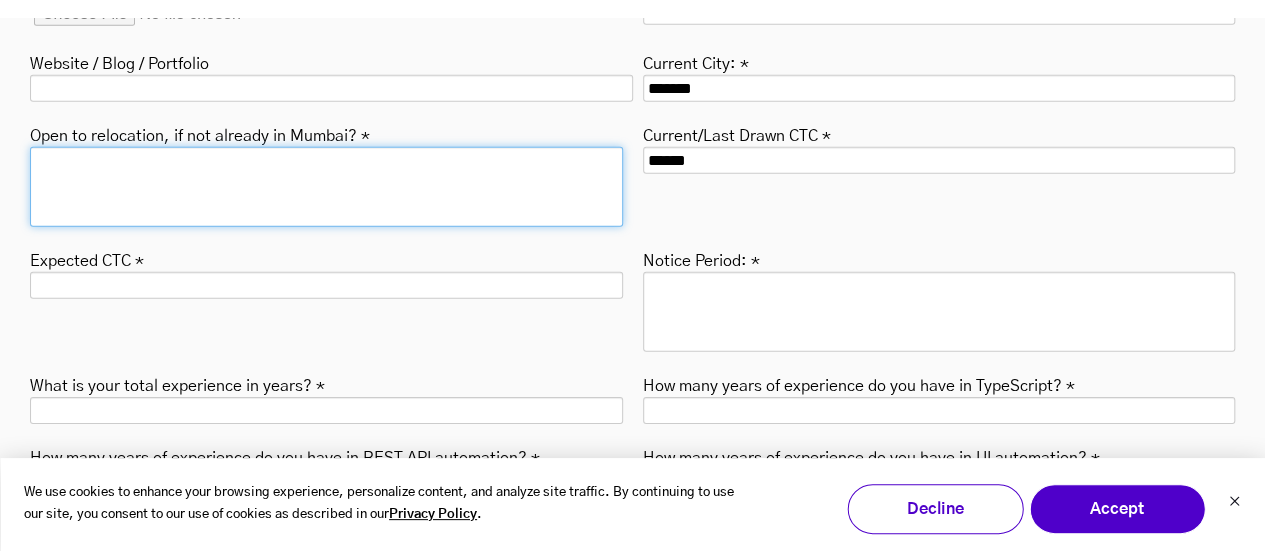 click on "Open to relocation, if not already in Mumbai? *" at bounding box center (326, 187) 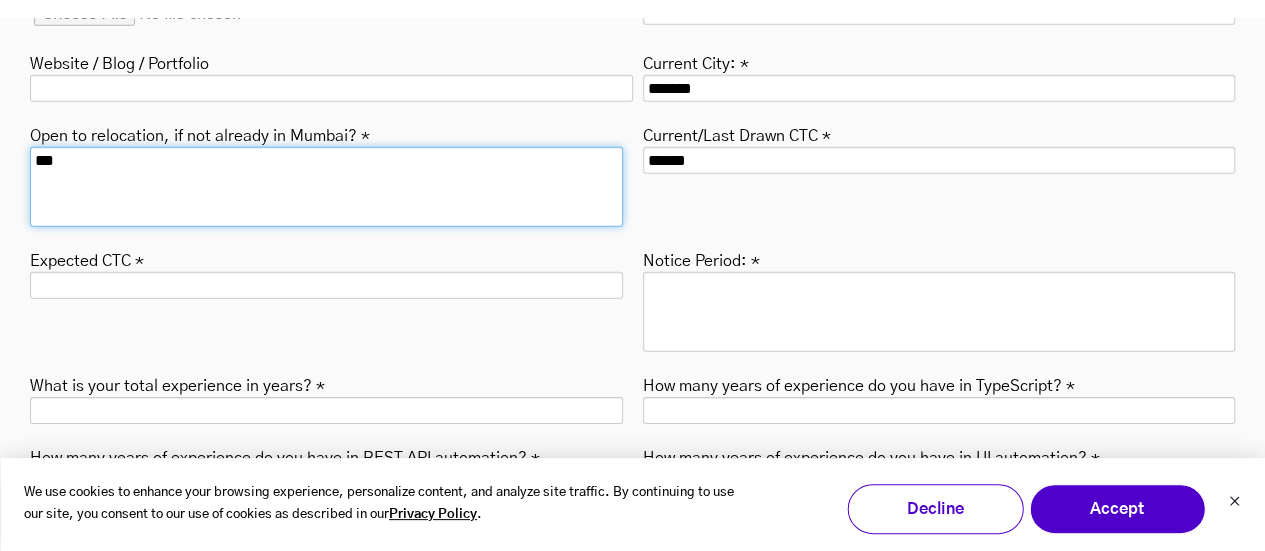 type on "***" 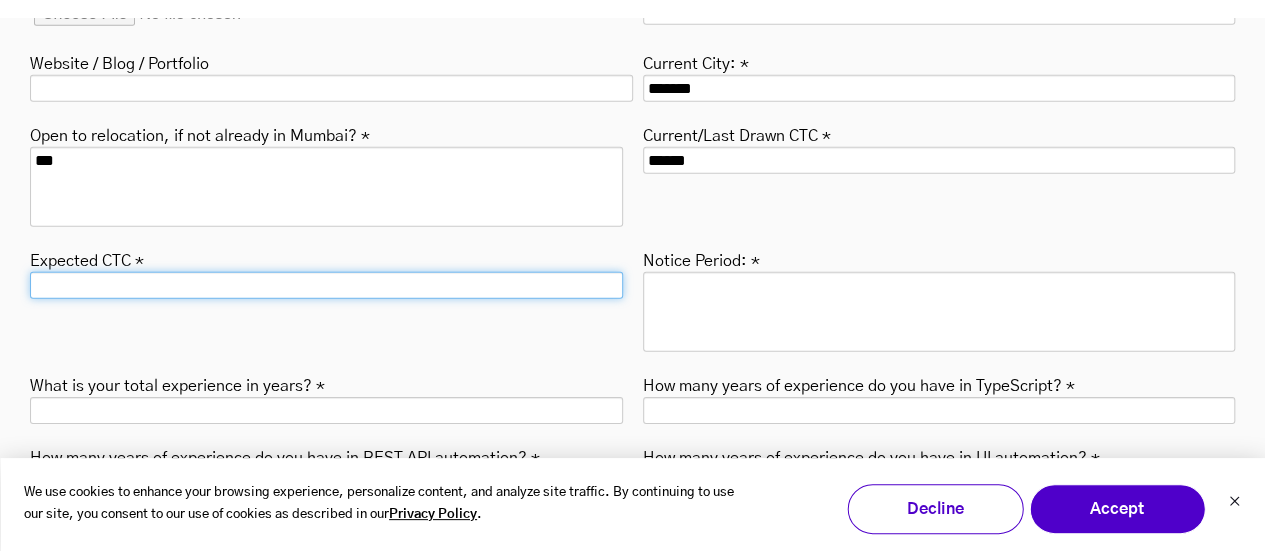 click on "Expected CTC *" at bounding box center (326, 285) 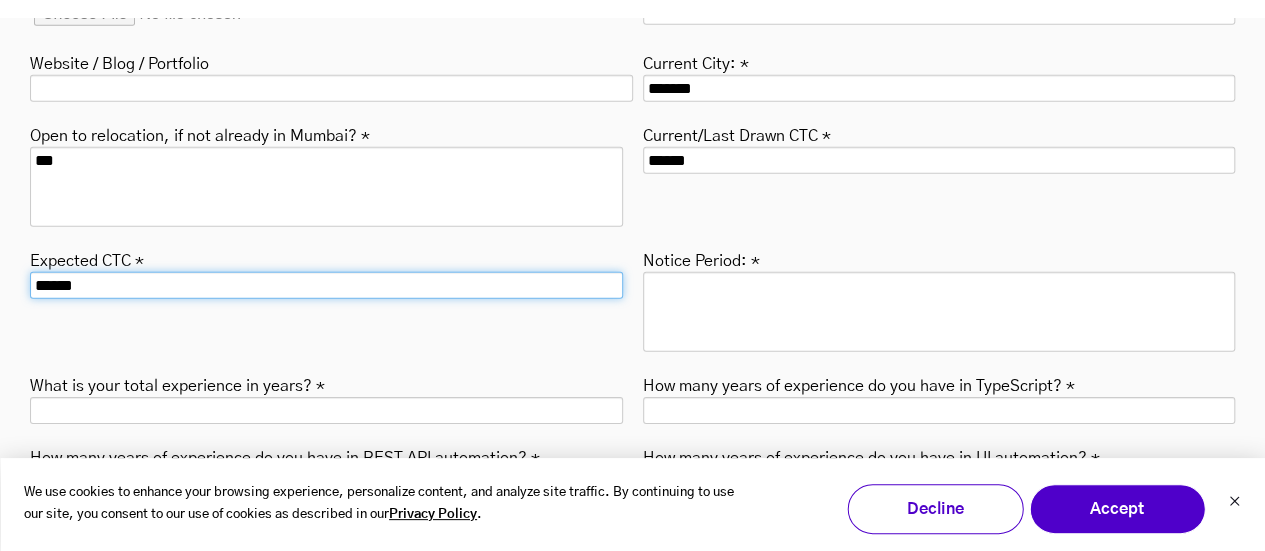 type on "******" 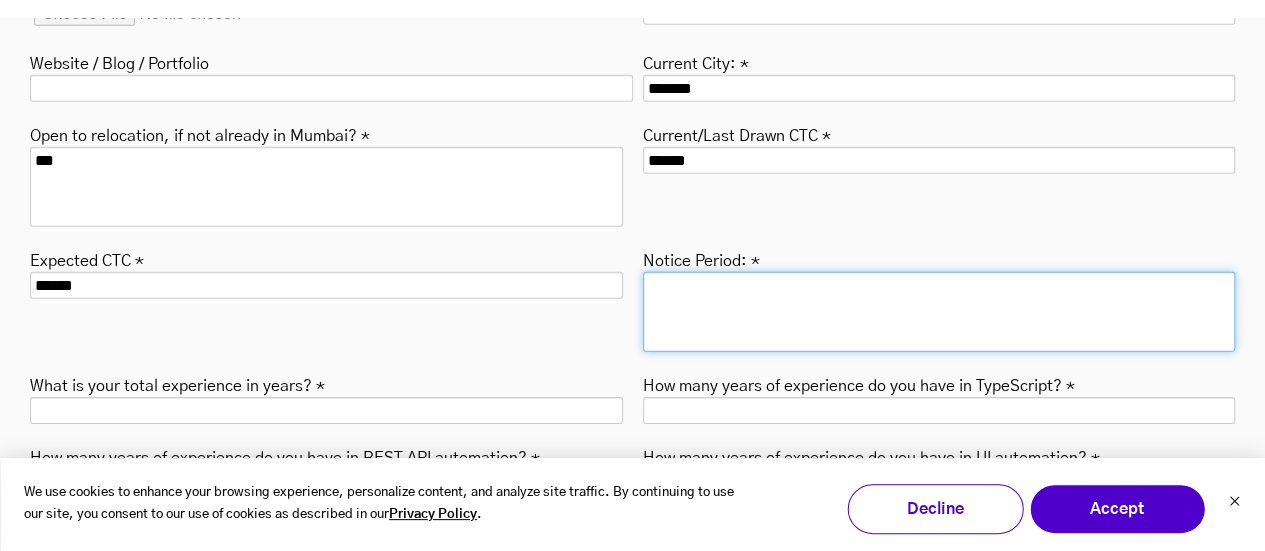 click on "Notice Period: *" at bounding box center (939, 312) 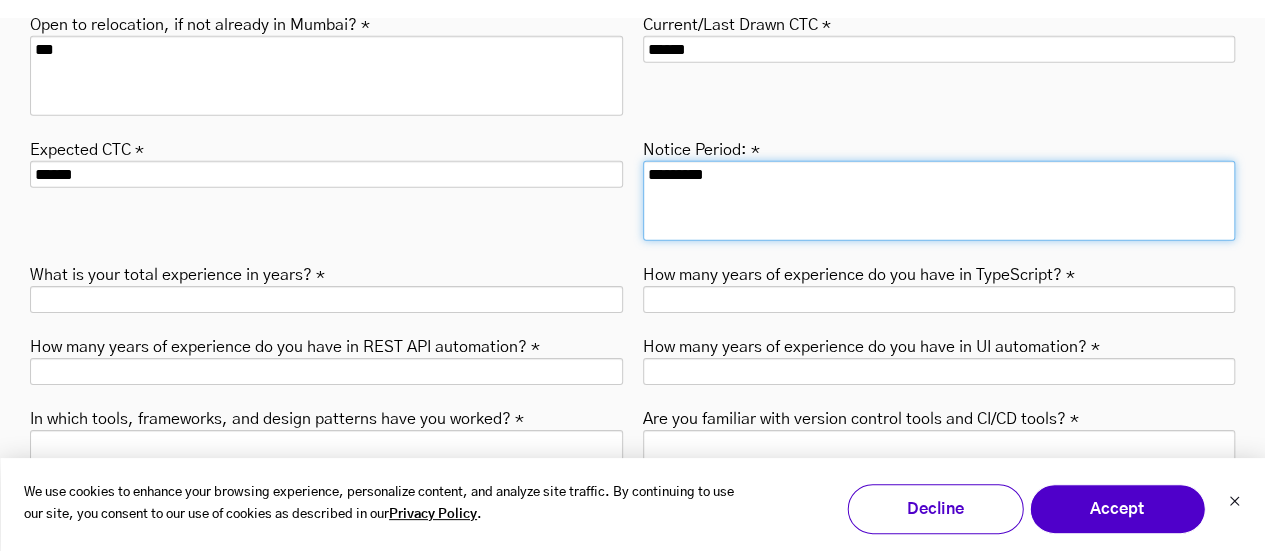 scroll, scrollTop: 7024, scrollLeft: 0, axis: vertical 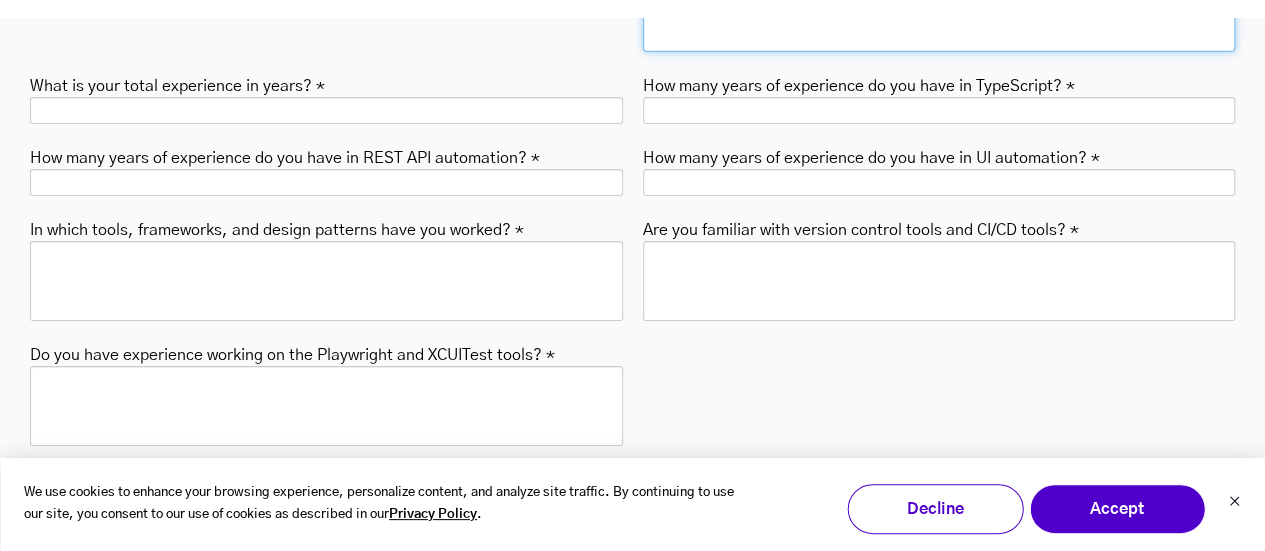 type on "*********" 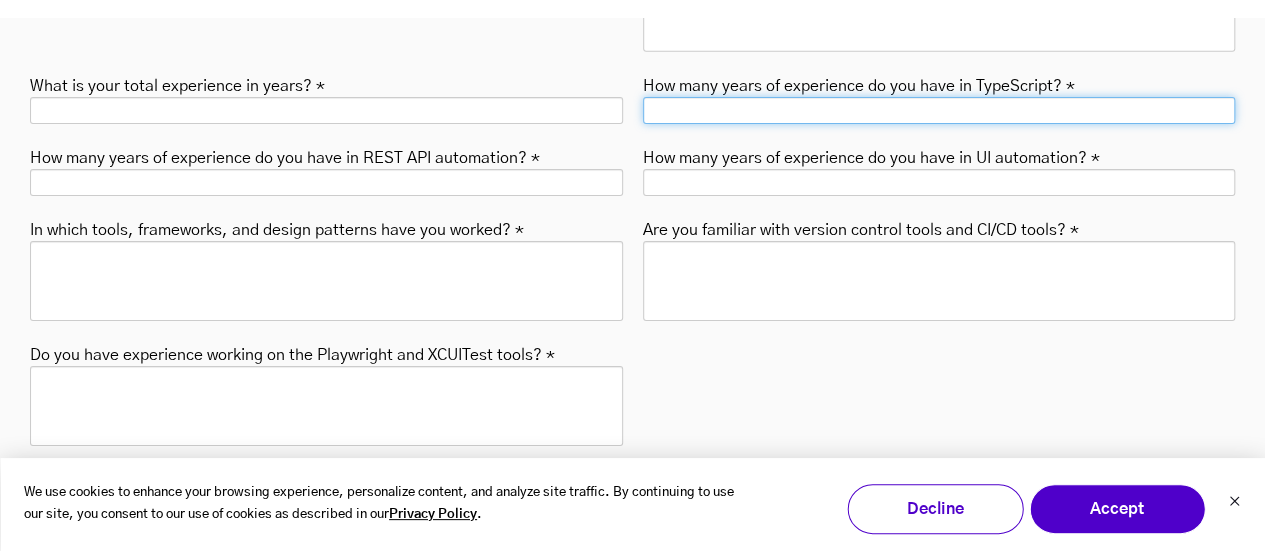 click on "How many years of experience do you have in TypeScript? *" at bounding box center [939, 110] 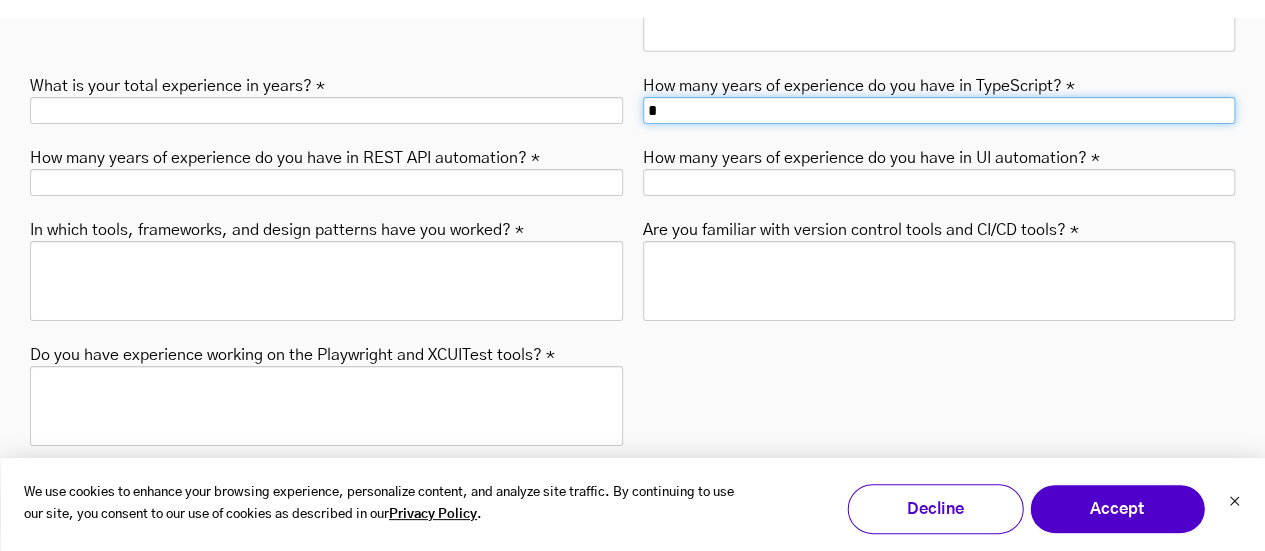 type on "*" 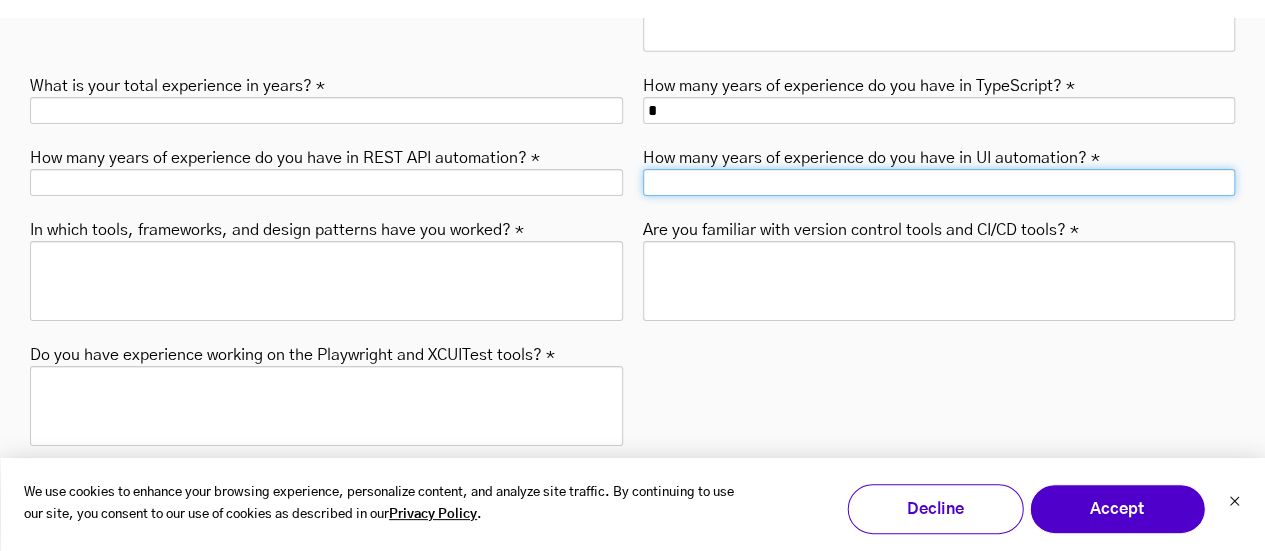 click on "How many years of experience do you have in UI automation? *" at bounding box center (939, 182) 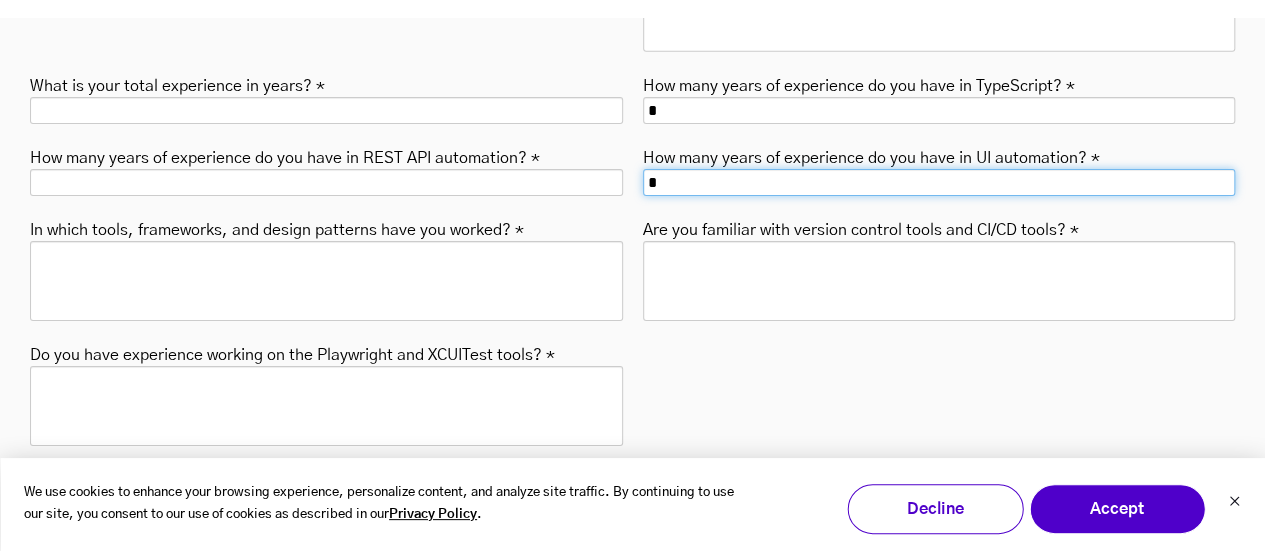 type on "*" 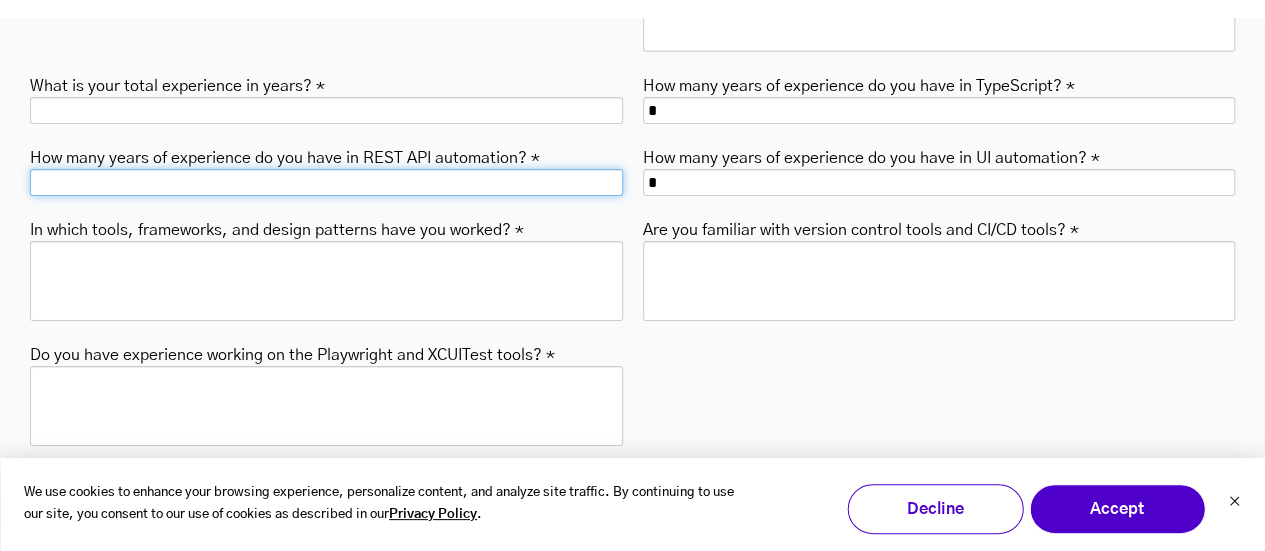 click on "How many years of experience do you have in REST API automation? *" at bounding box center (326, 182) 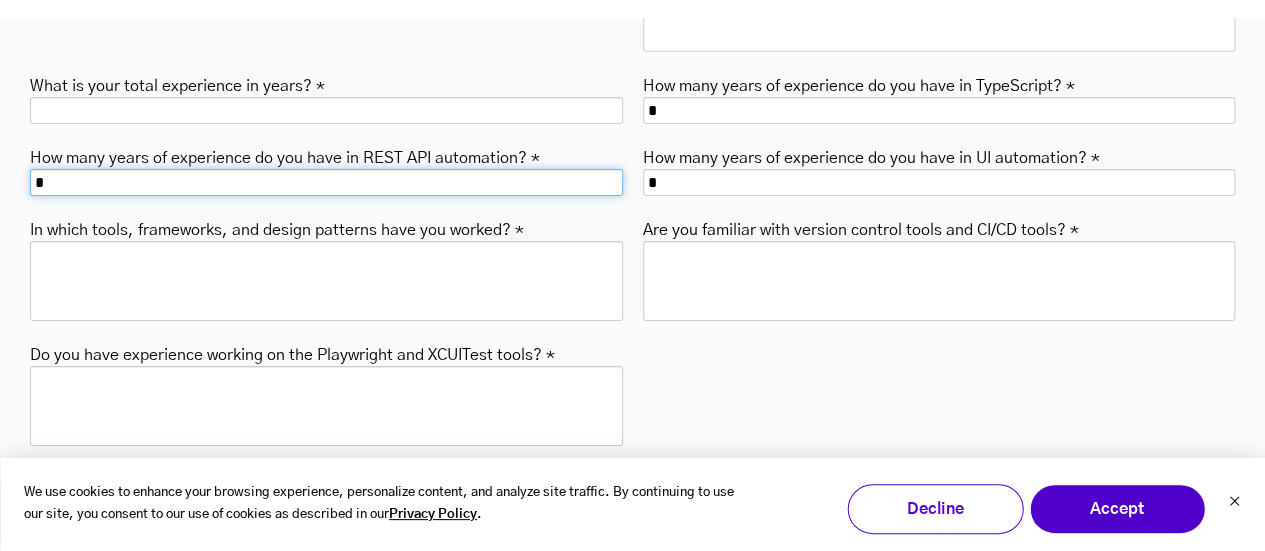 type on "*" 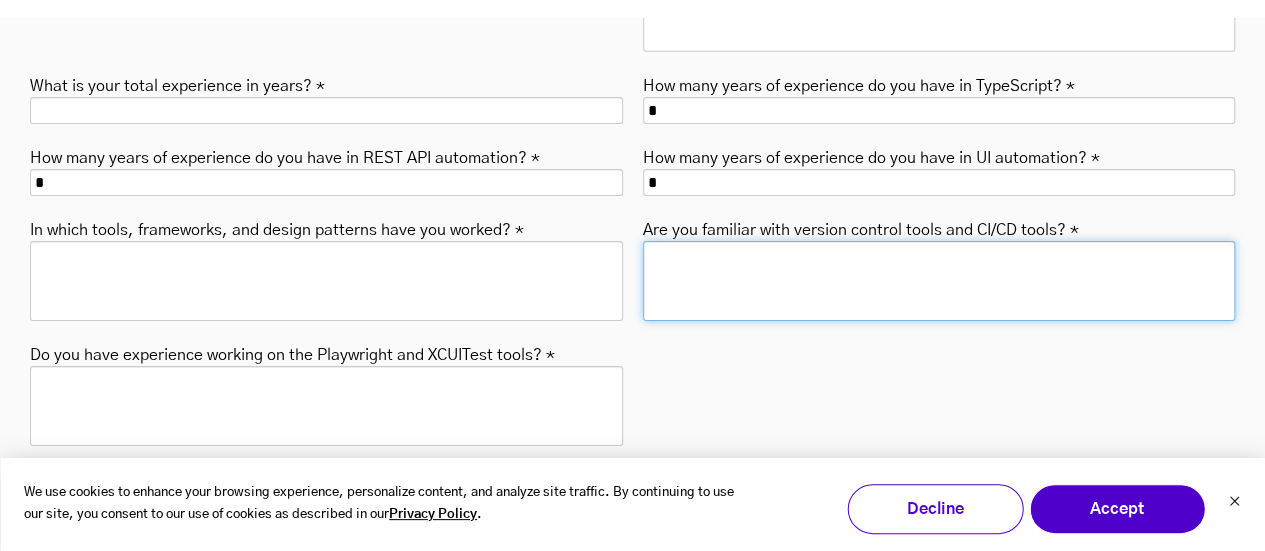 click on "Are you familiar with version control tools and CI/CD tools? *" at bounding box center [939, 281] 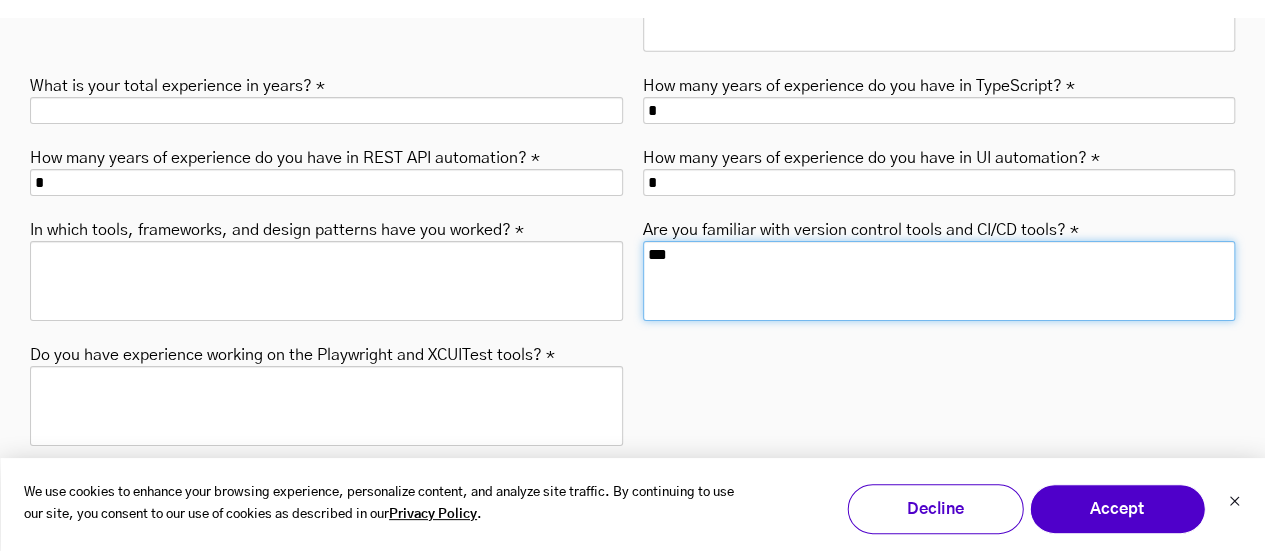 type on "***" 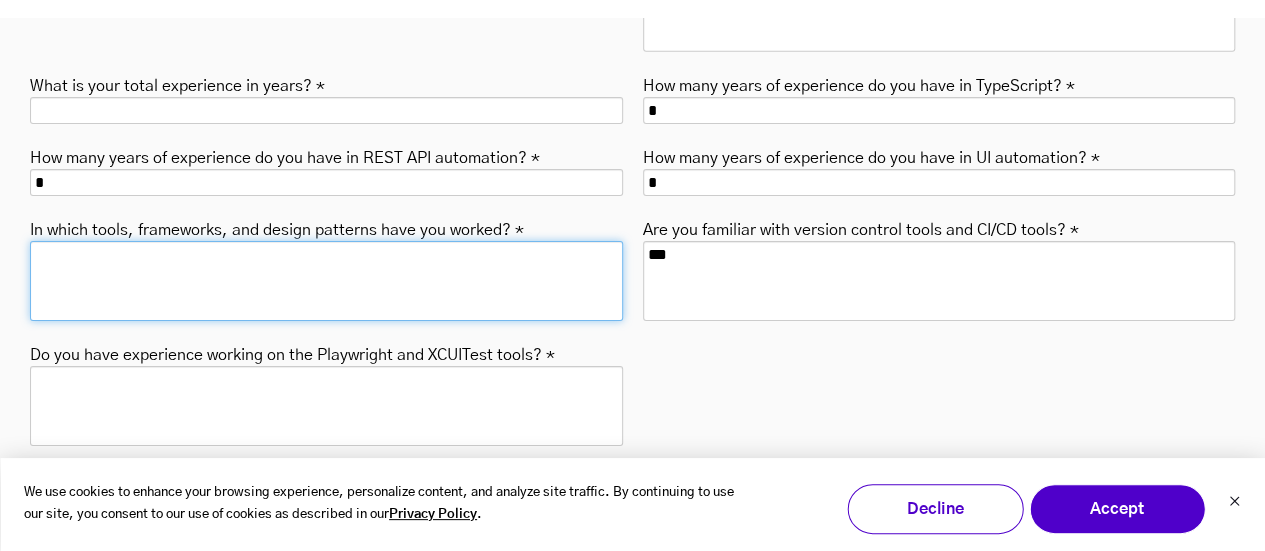 click on "In which tools, frameworks, and design patterns have you worked? *" at bounding box center (326, 281) 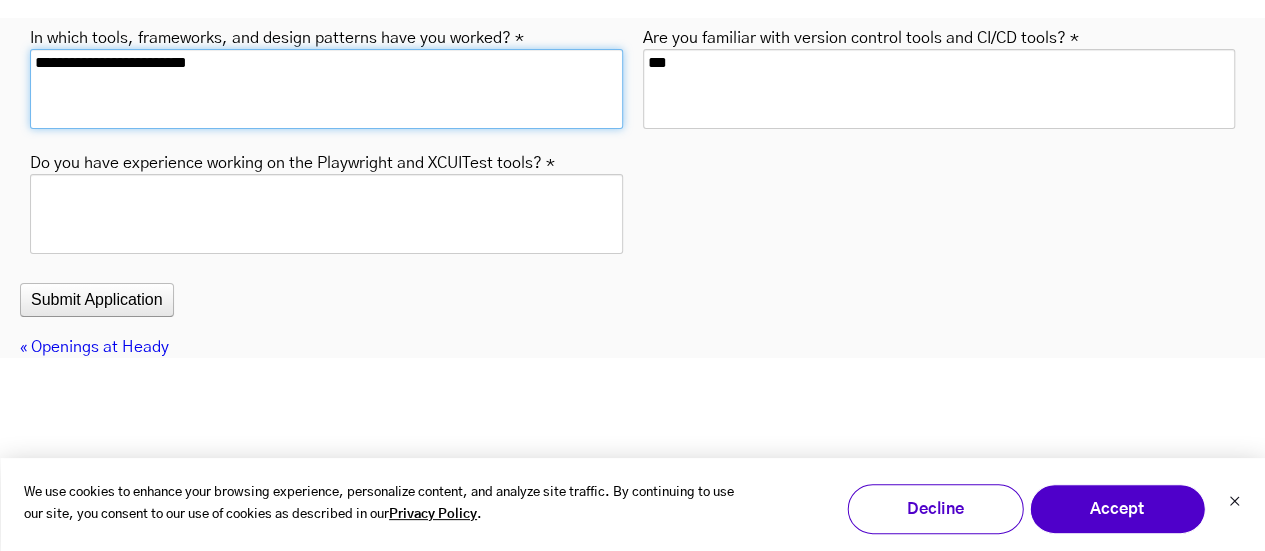scroll, scrollTop: 7224, scrollLeft: 0, axis: vertical 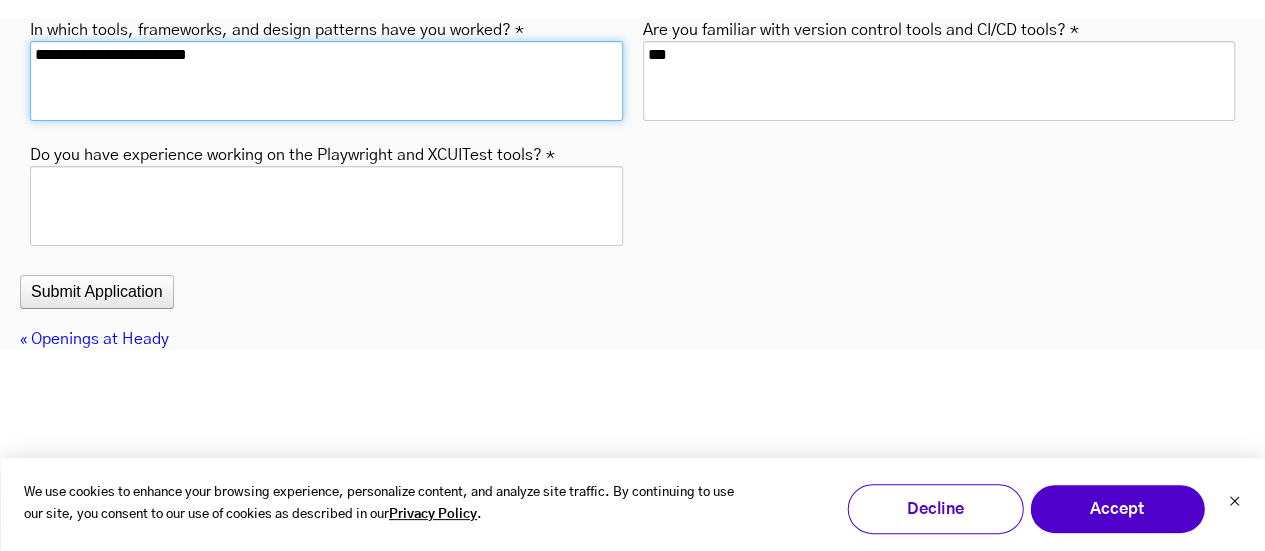 type on "**********" 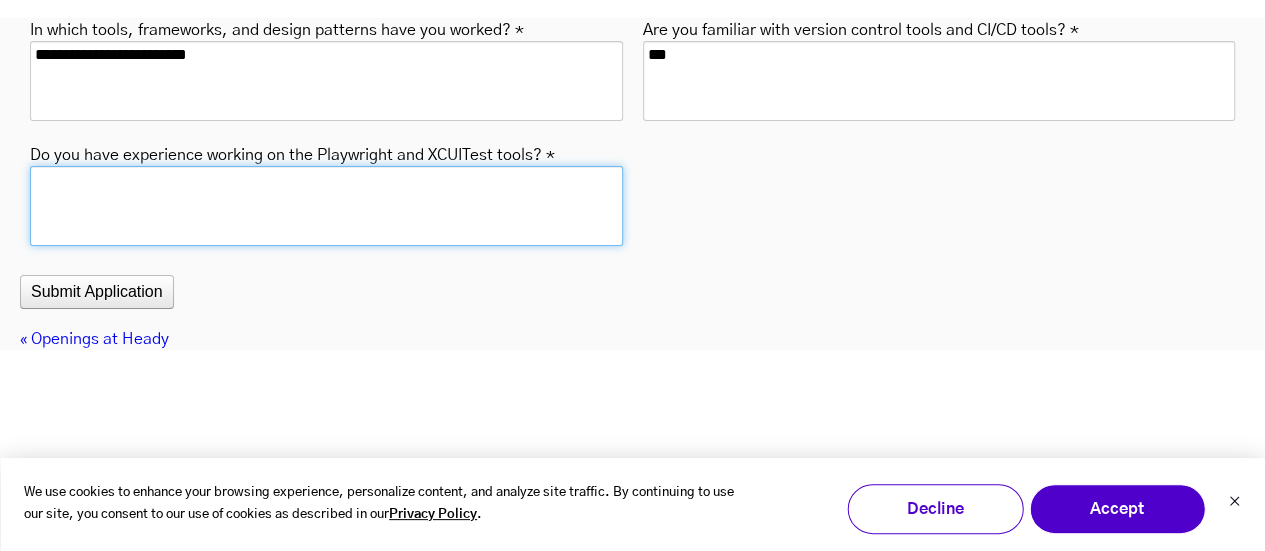 click on "Do you have experience working on the Playwright and XCUITest tools? *" at bounding box center (326, 206) 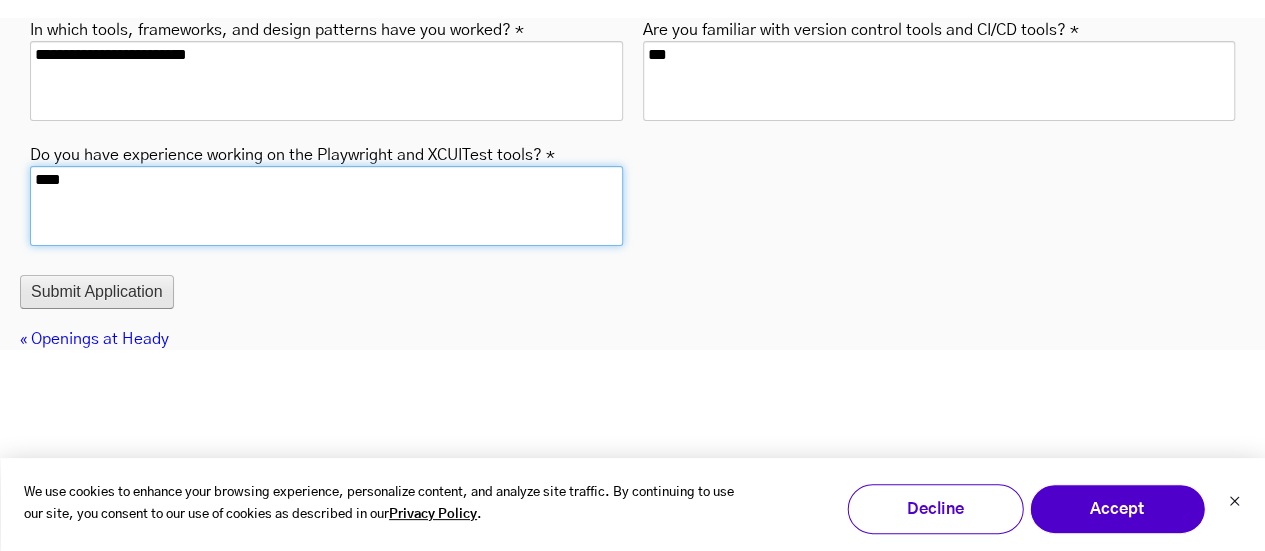 type on "***" 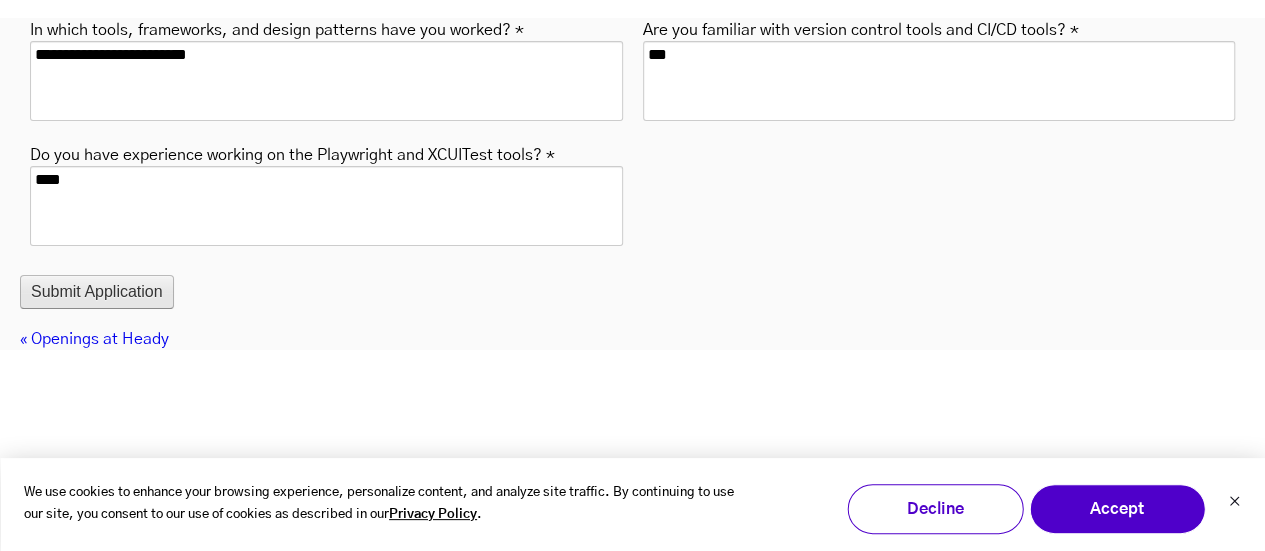 click on "Submit Application" at bounding box center [97, 292] 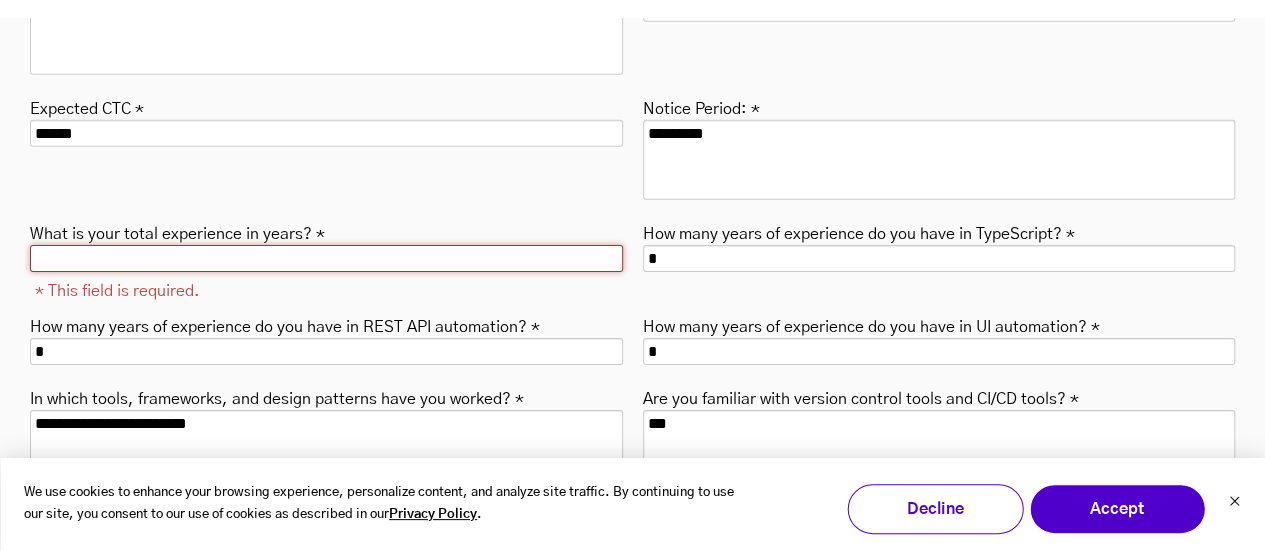 scroll, scrollTop: 6877, scrollLeft: 0, axis: vertical 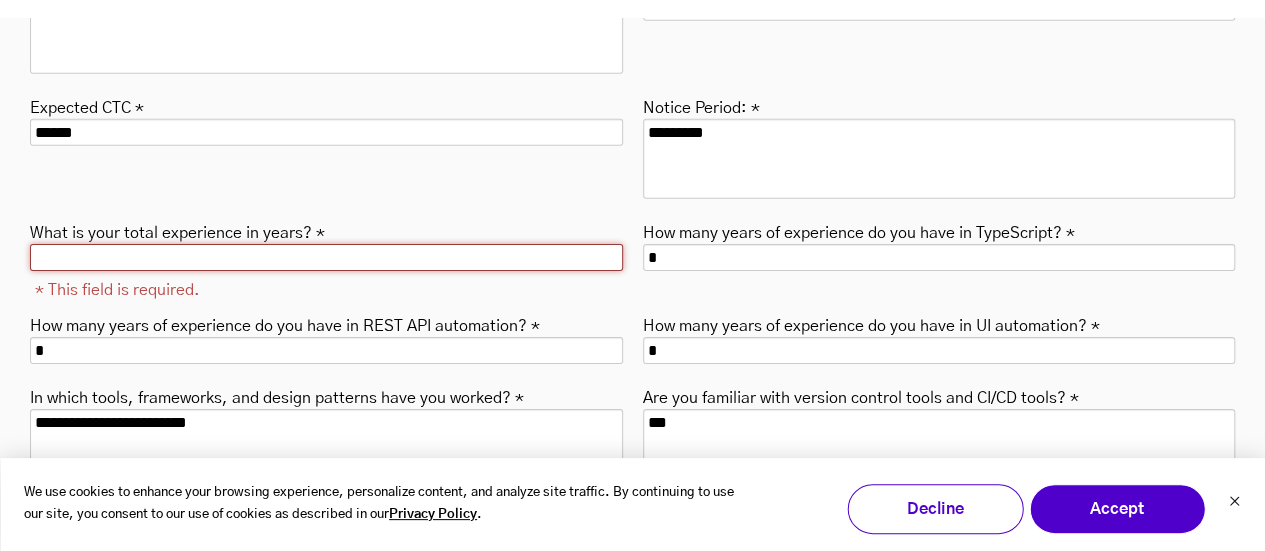 click on "What is your total experience in years? *" at bounding box center [326, 257] 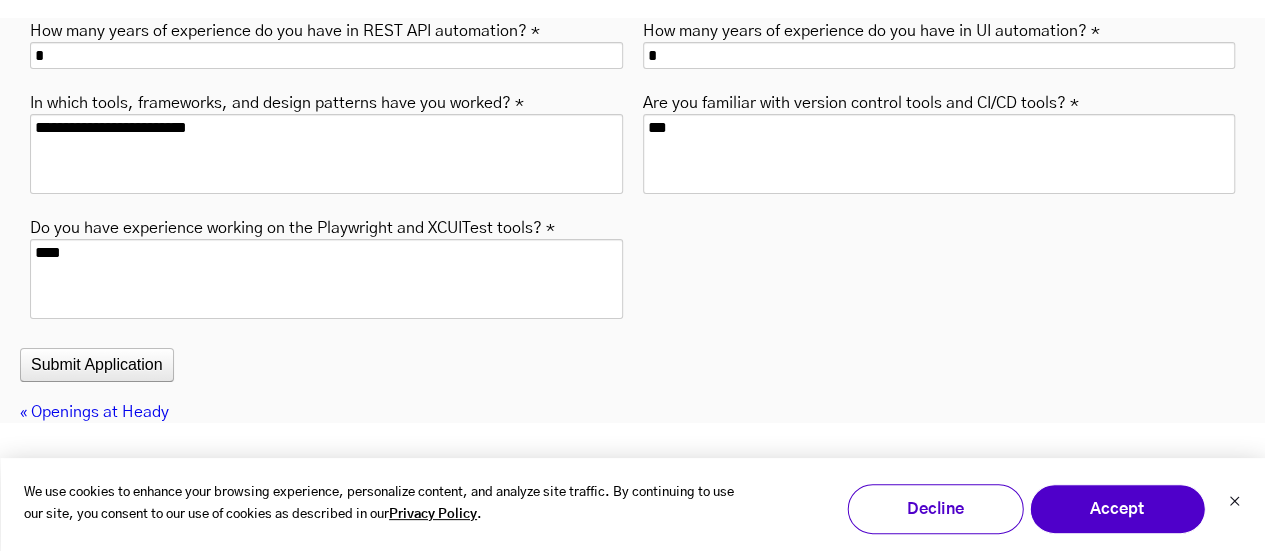 scroll, scrollTop: 7477, scrollLeft: 0, axis: vertical 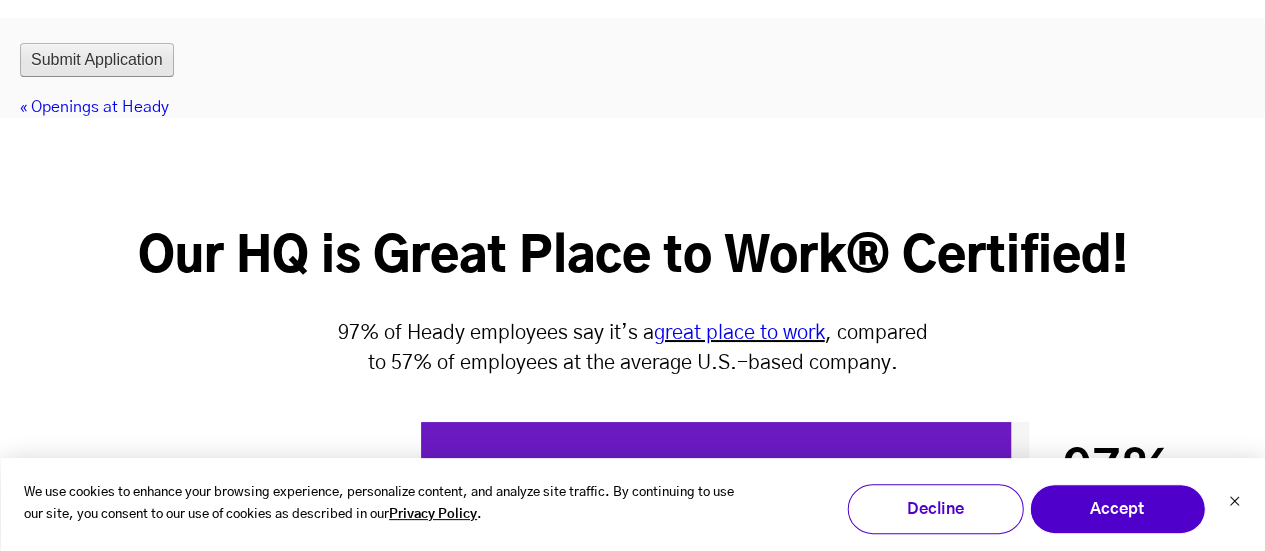type on "*" 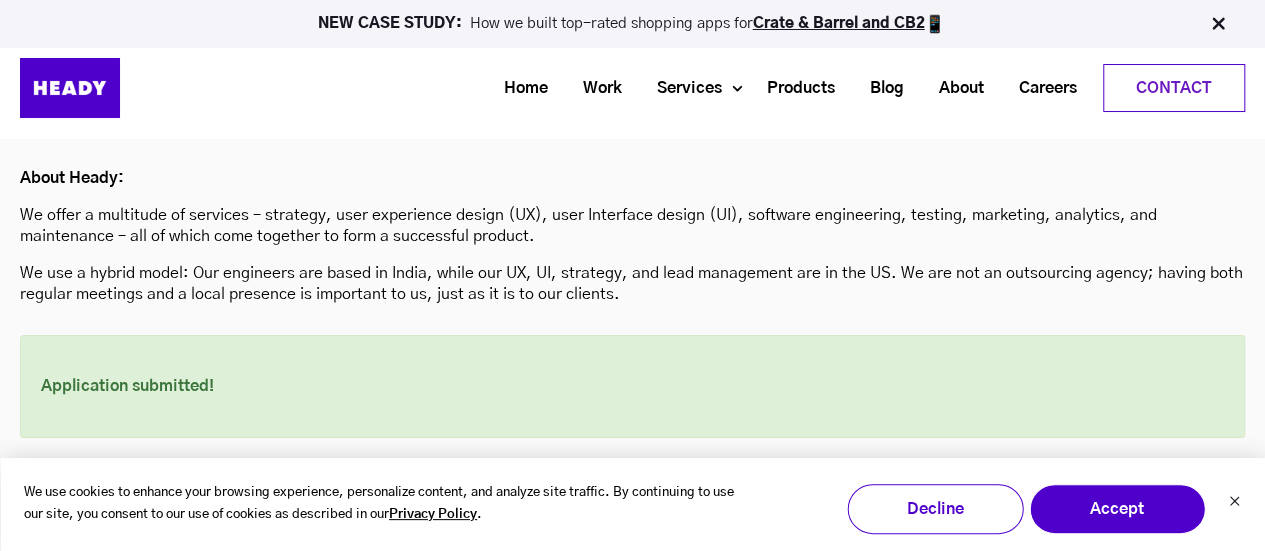 scroll, scrollTop: 6164, scrollLeft: 0, axis: vertical 